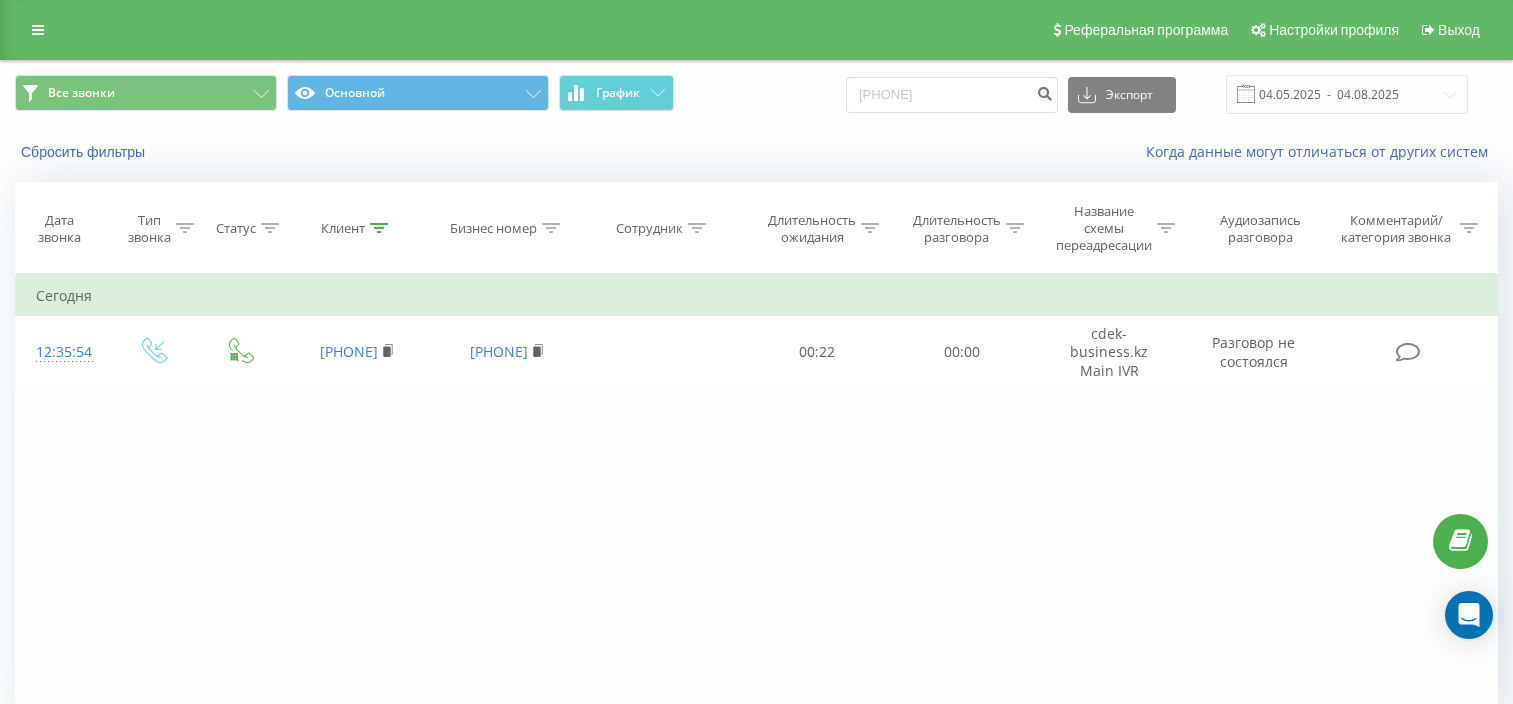 scroll, scrollTop: 0, scrollLeft: 0, axis: both 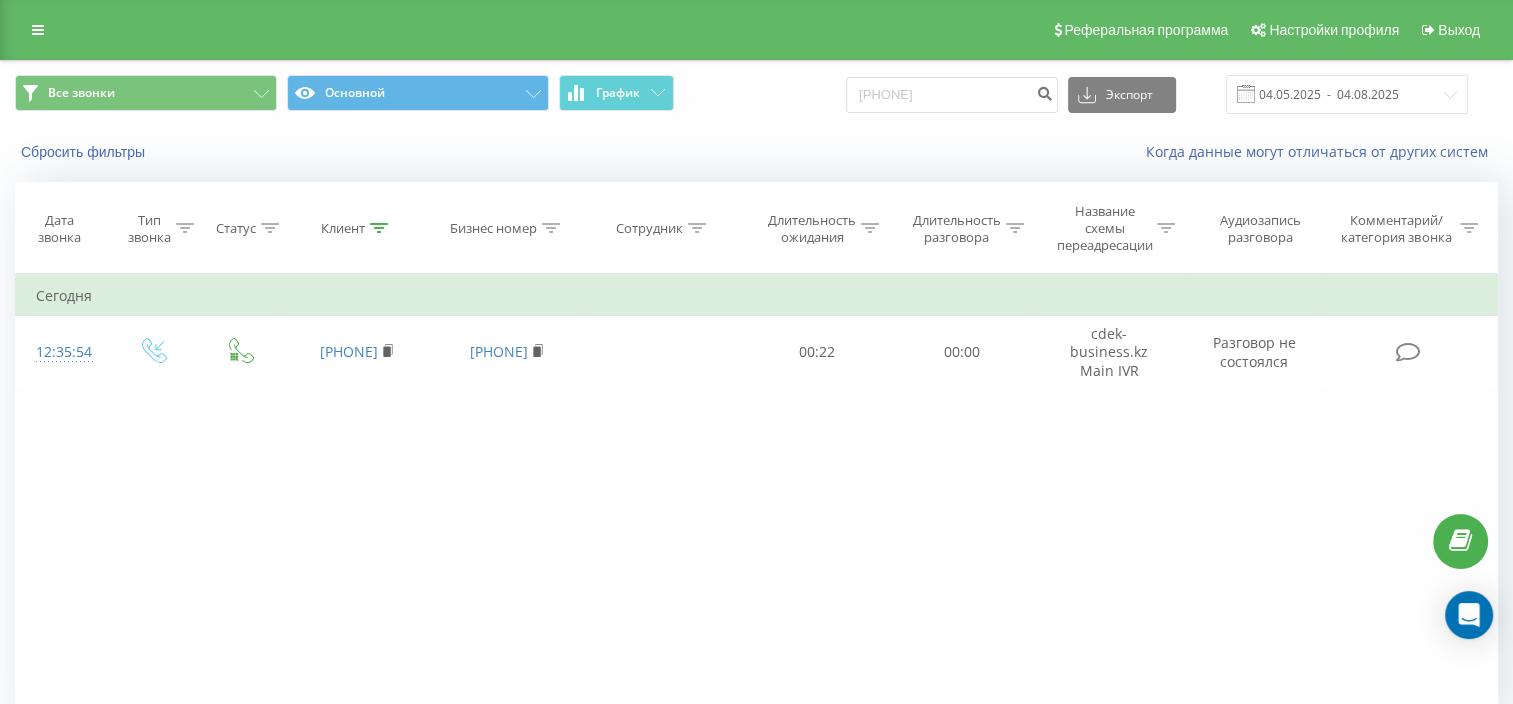 type on "77083715946" 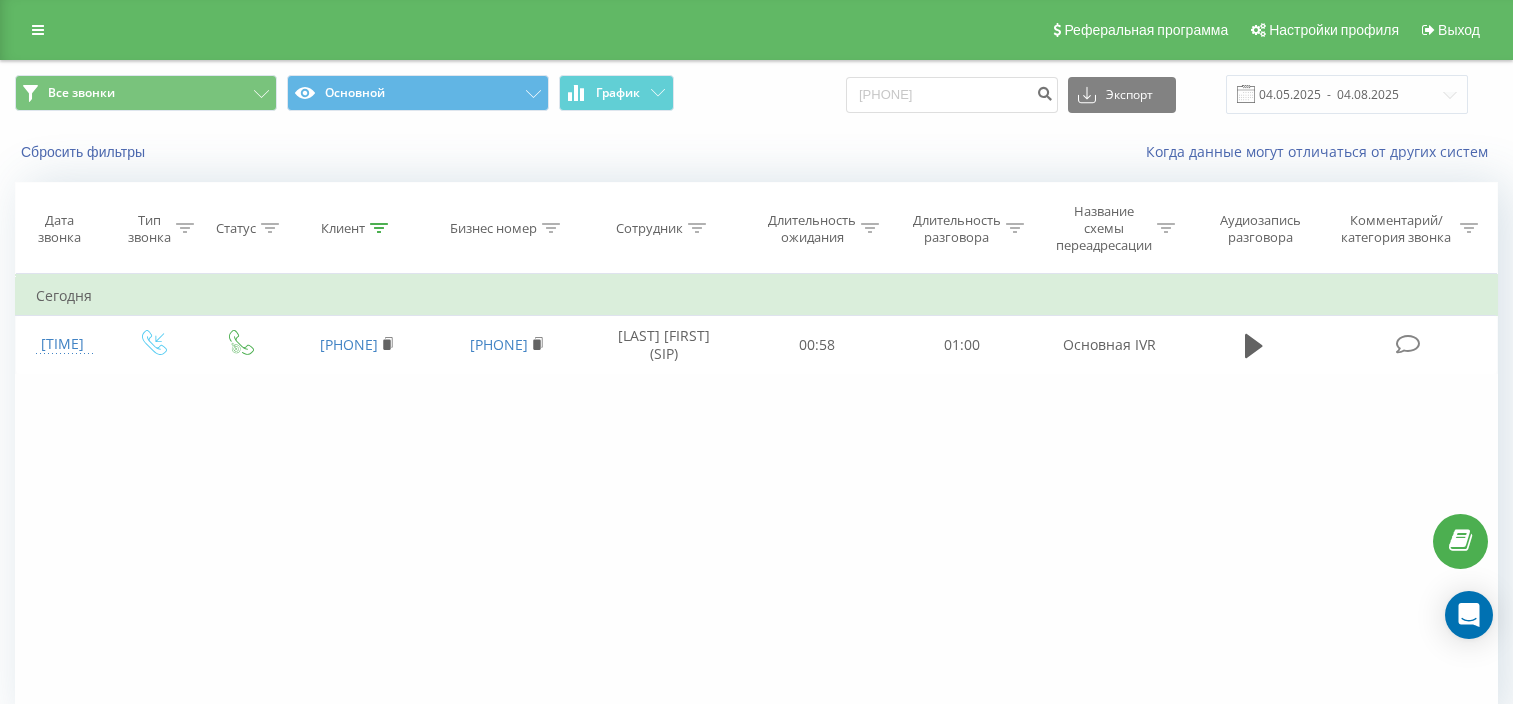 scroll, scrollTop: 0, scrollLeft: 0, axis: both 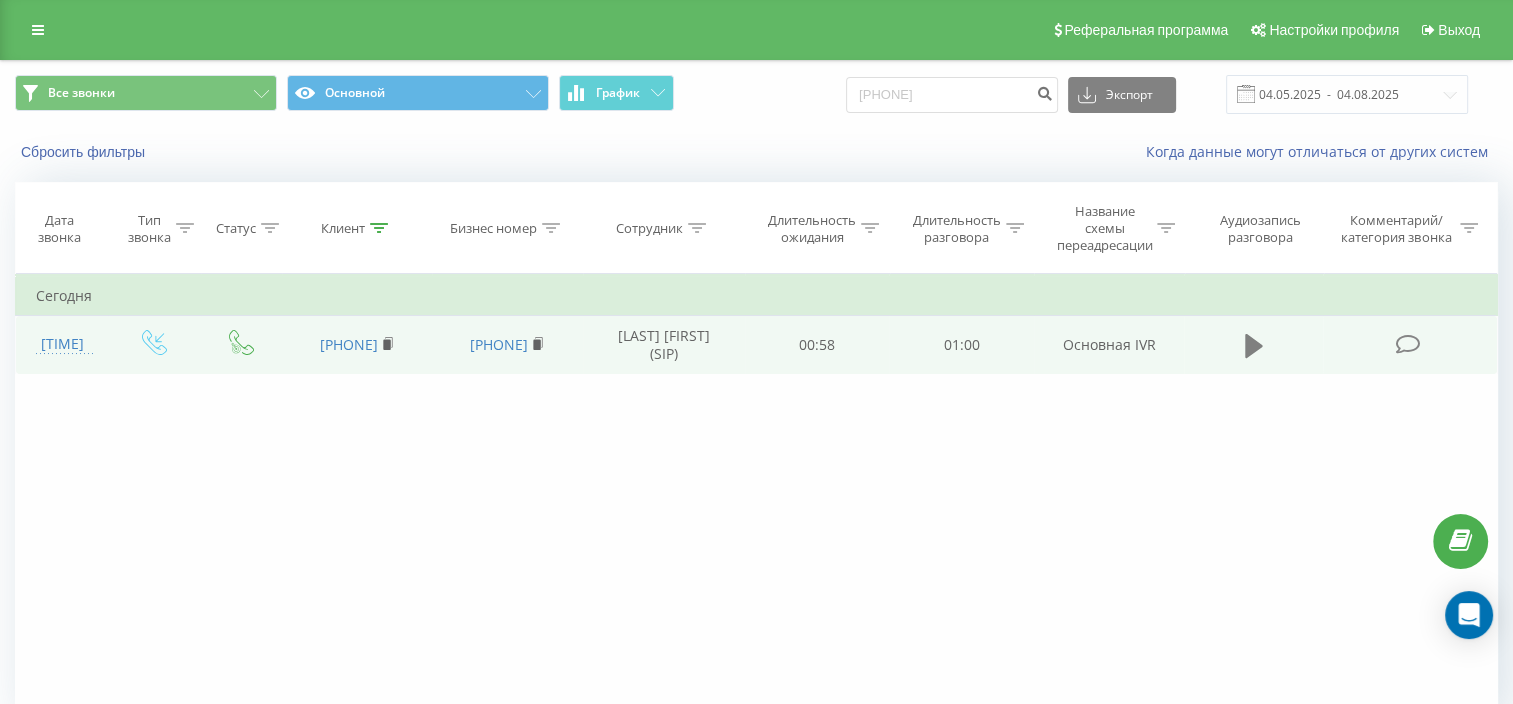 click 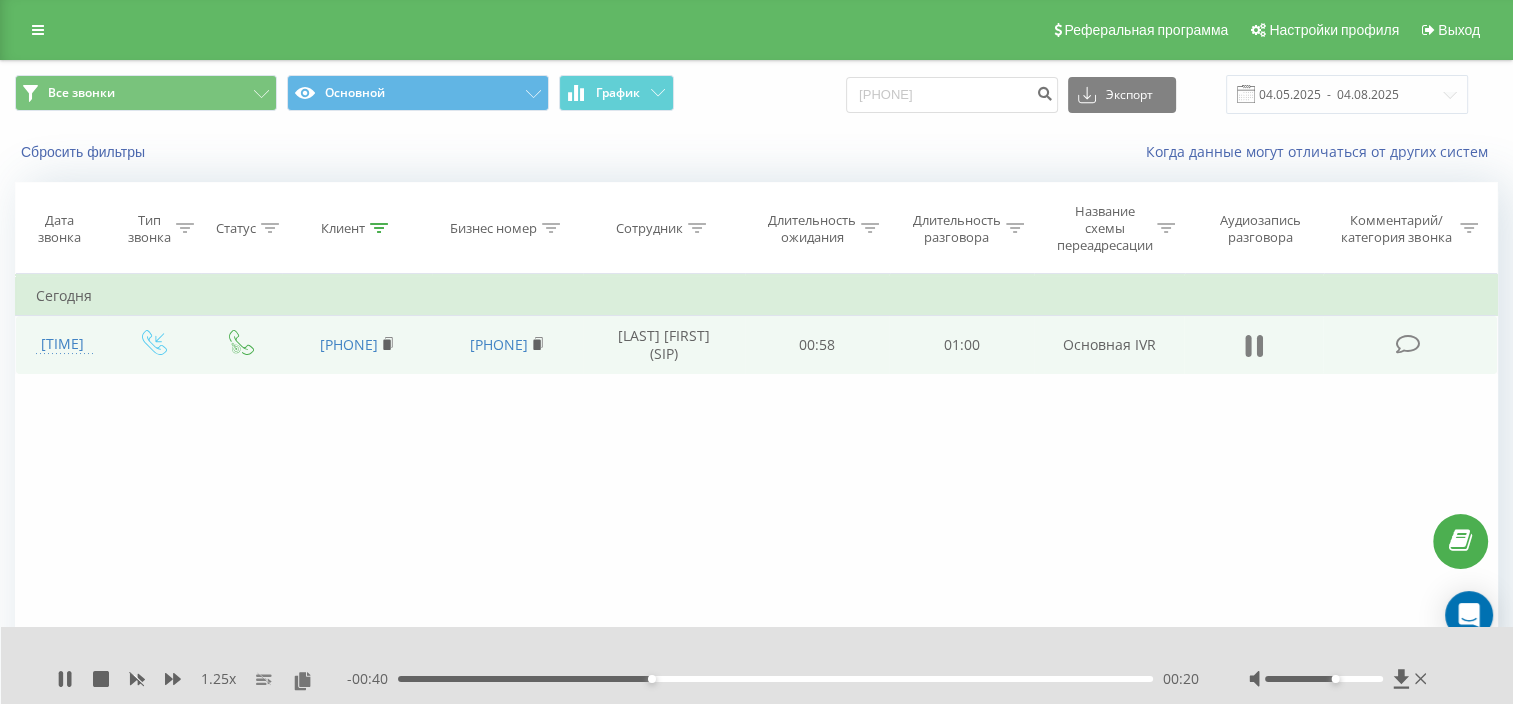 click at bounding box center (1254, 346) 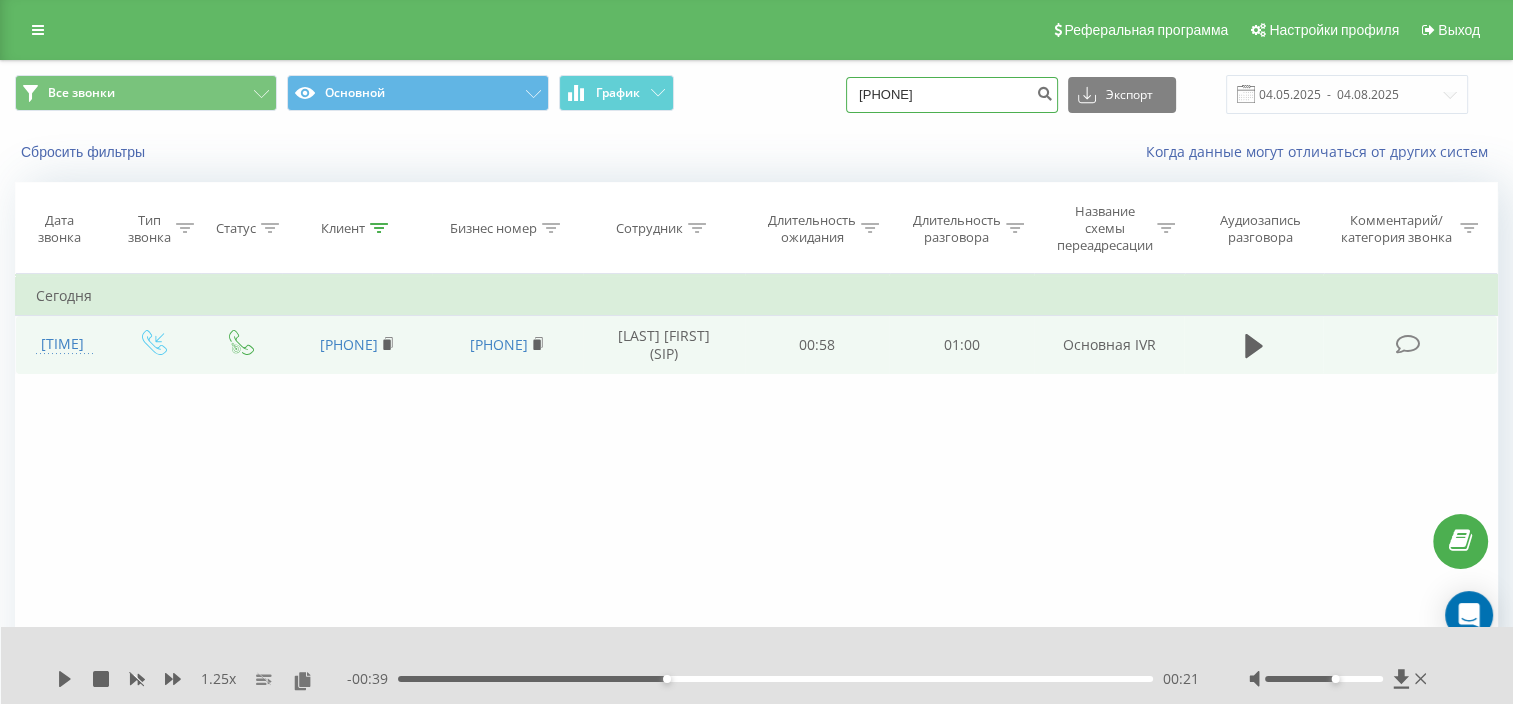 click on "77083715946" at bounding box center (952, 95) 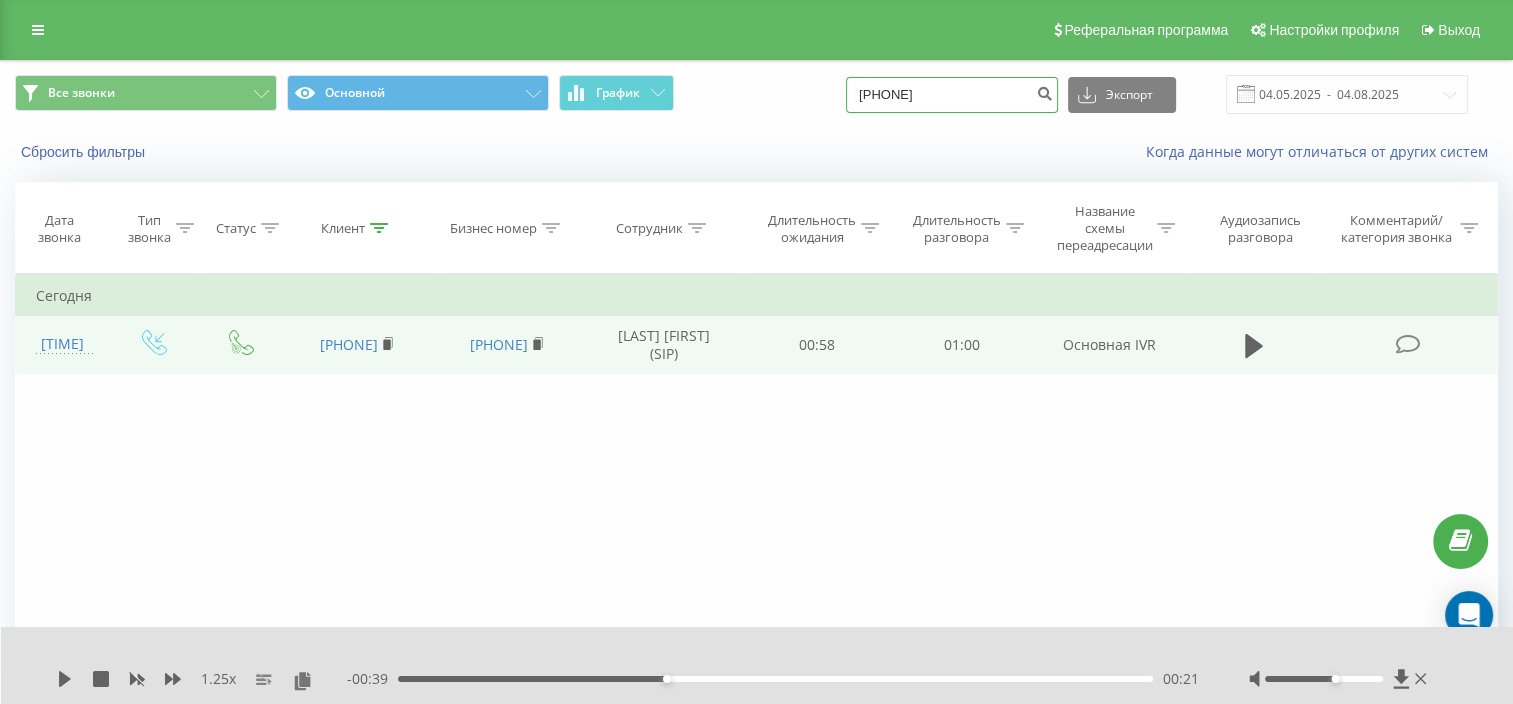 type on "777 952 5555" 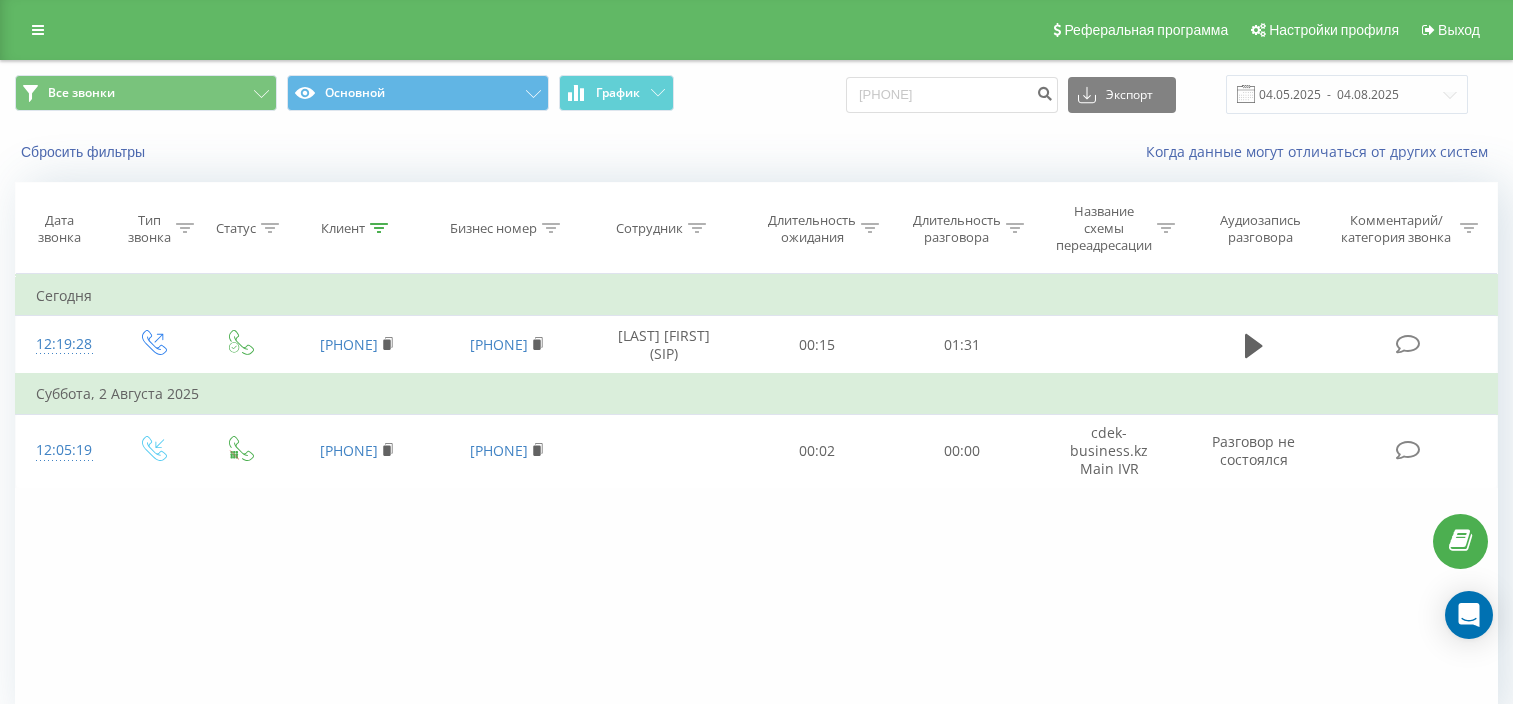 scroll, scrollTop: 0, scrollLeft: 0, axis: both 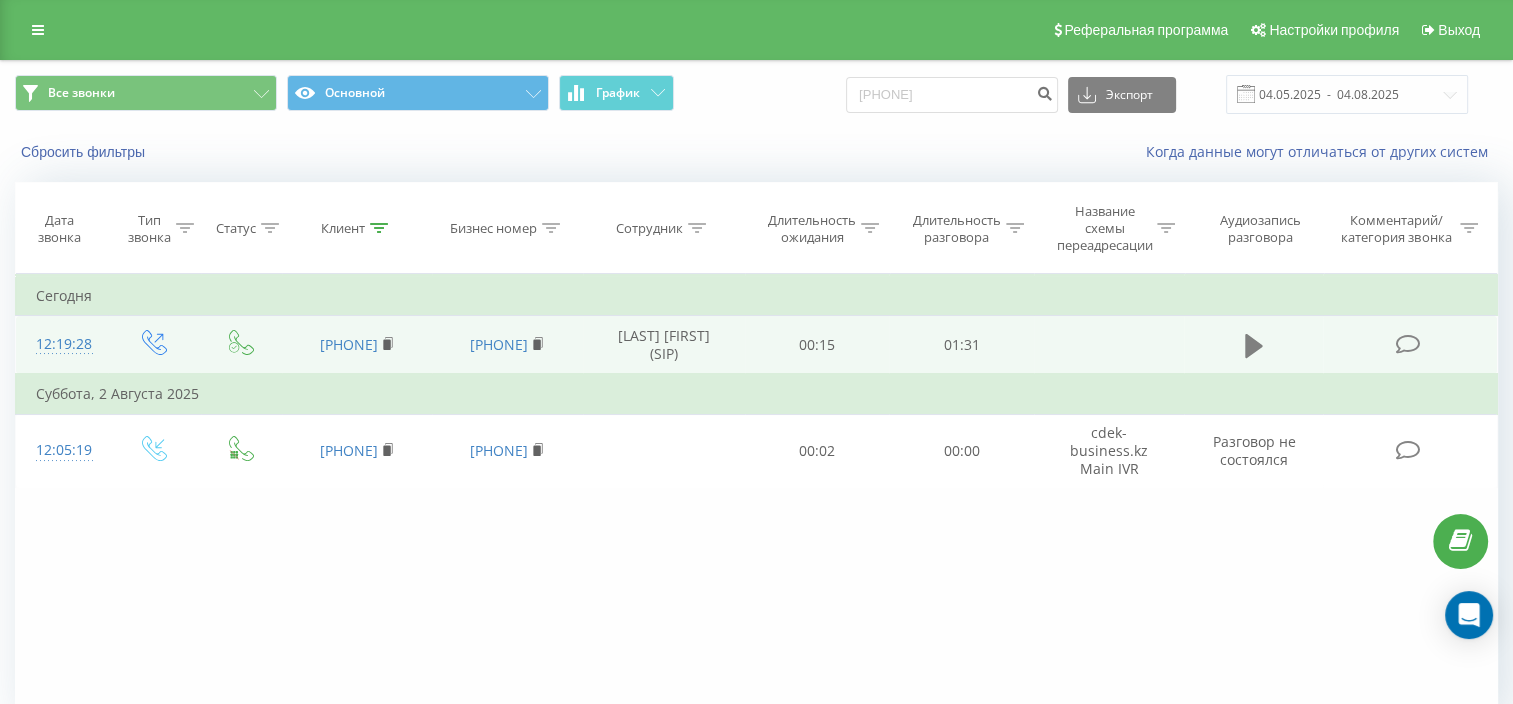 click 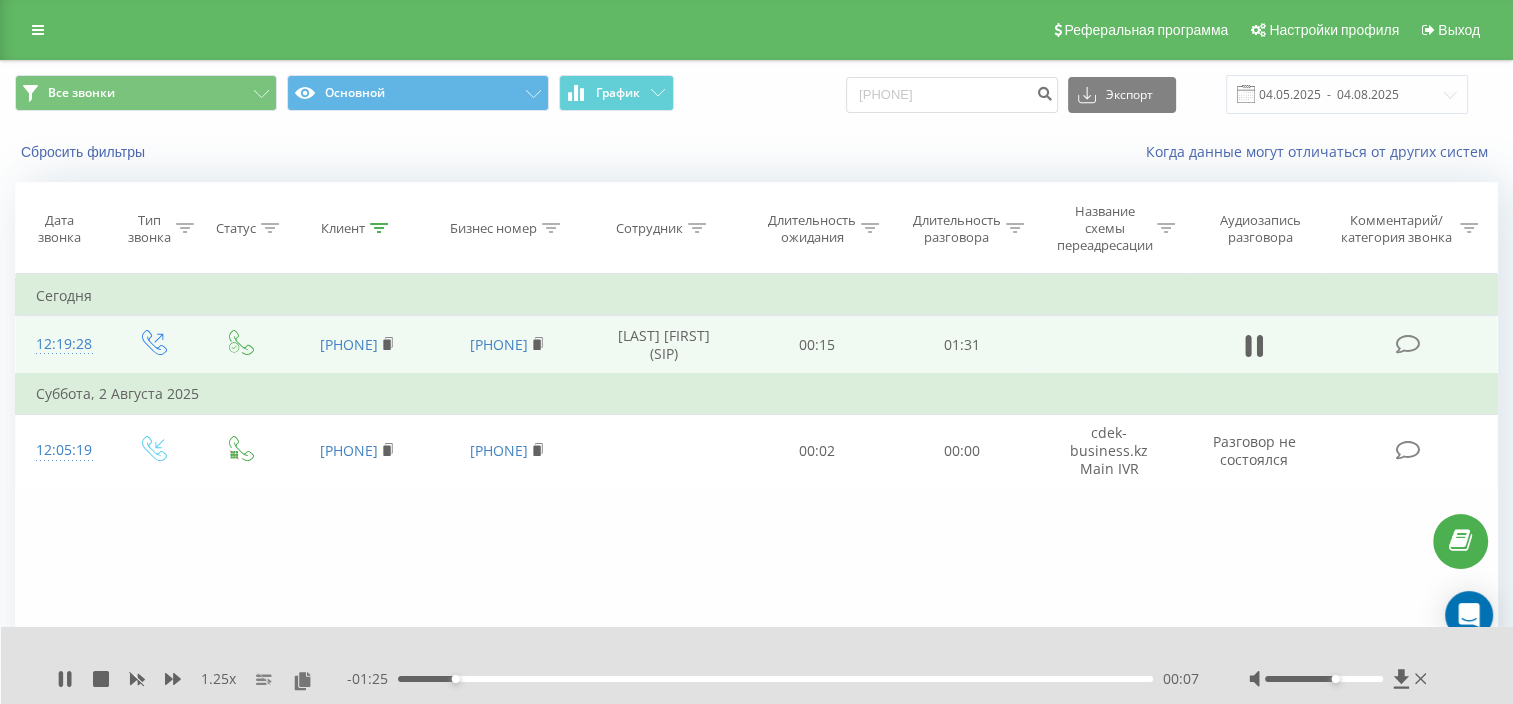 click on "00:07" at bounding box center [775, 679] 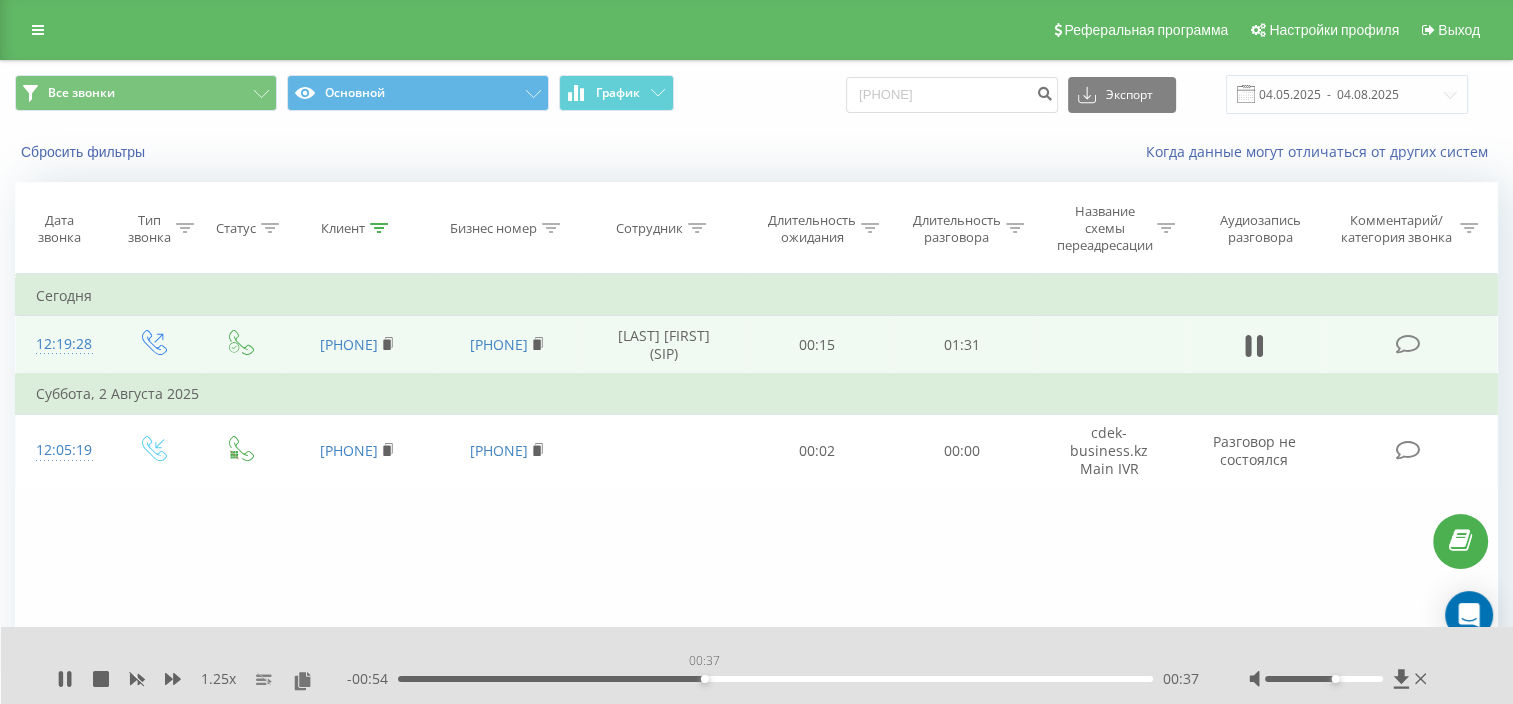 click on "00:37" at bounding box center (775, 679) 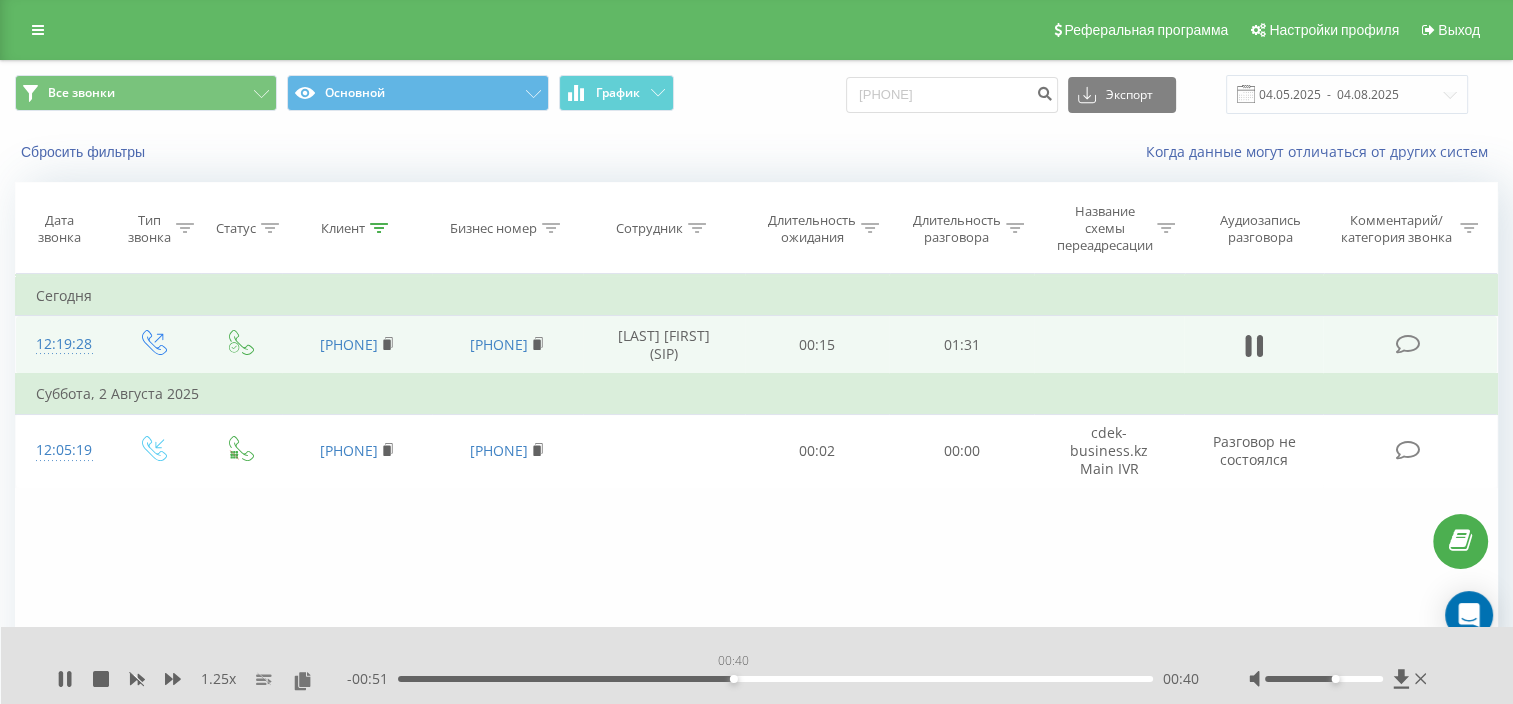 click on "00:40" at bounding box center [775, 679] 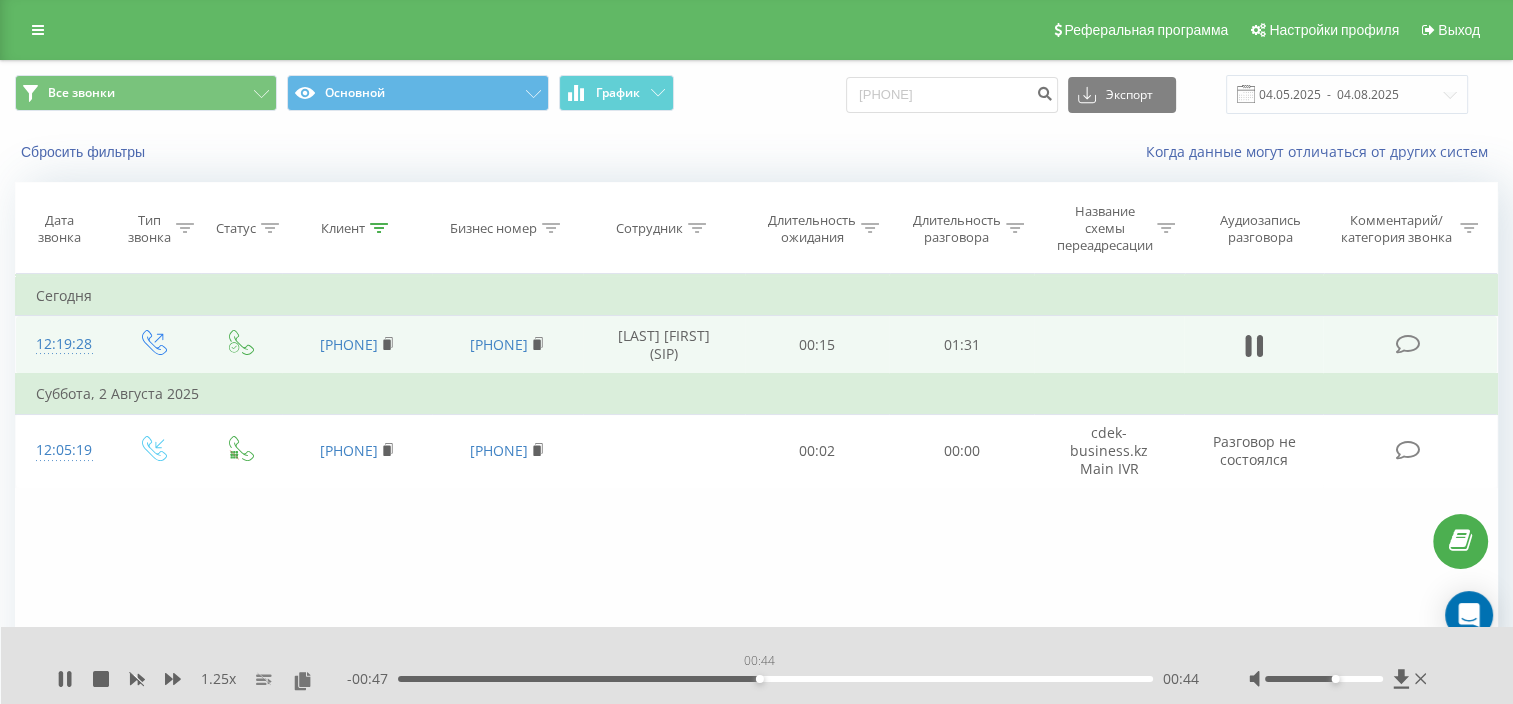 click on "00:44" at bounding box center (775, 679) 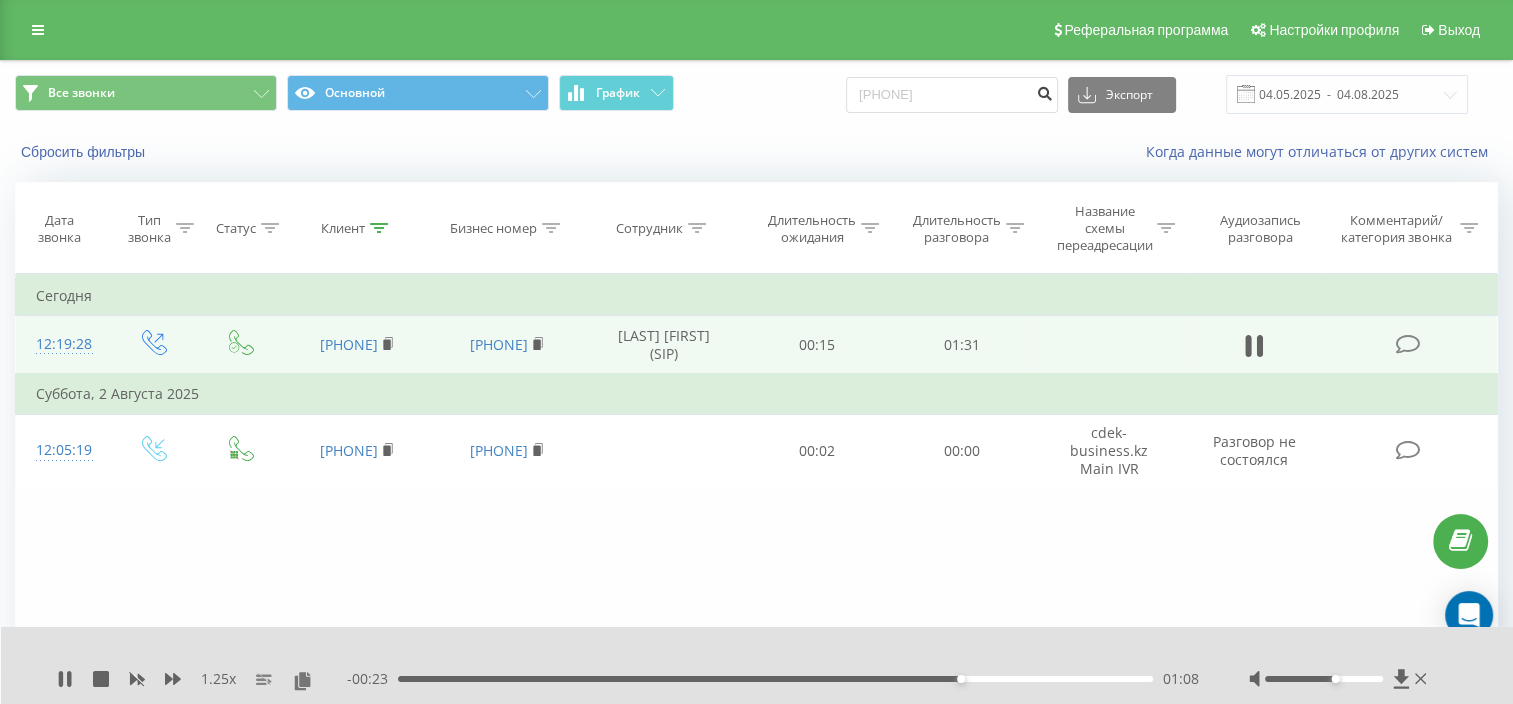 click at bounding box center [1044, 91] 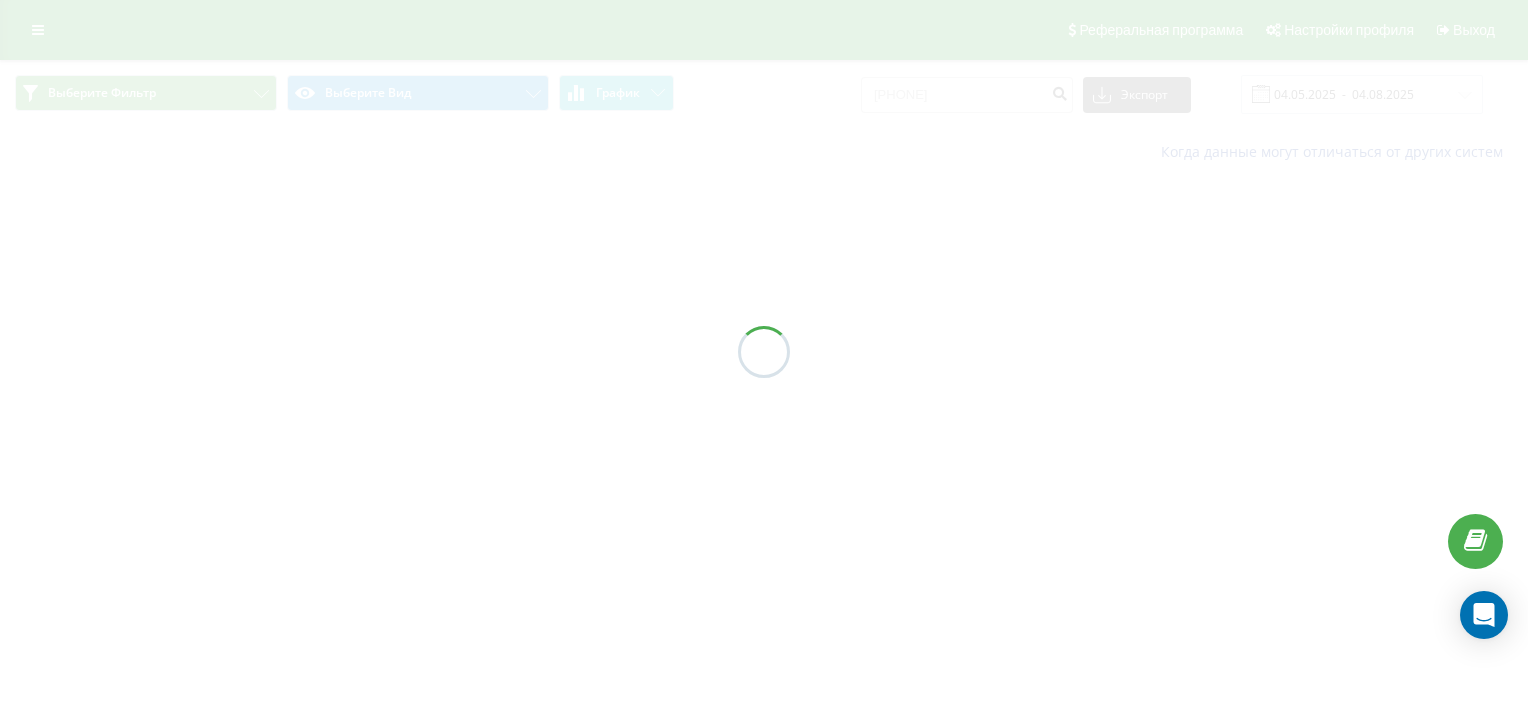 scroll, scrollTop: 0, scrollLeft: 0, axis: both 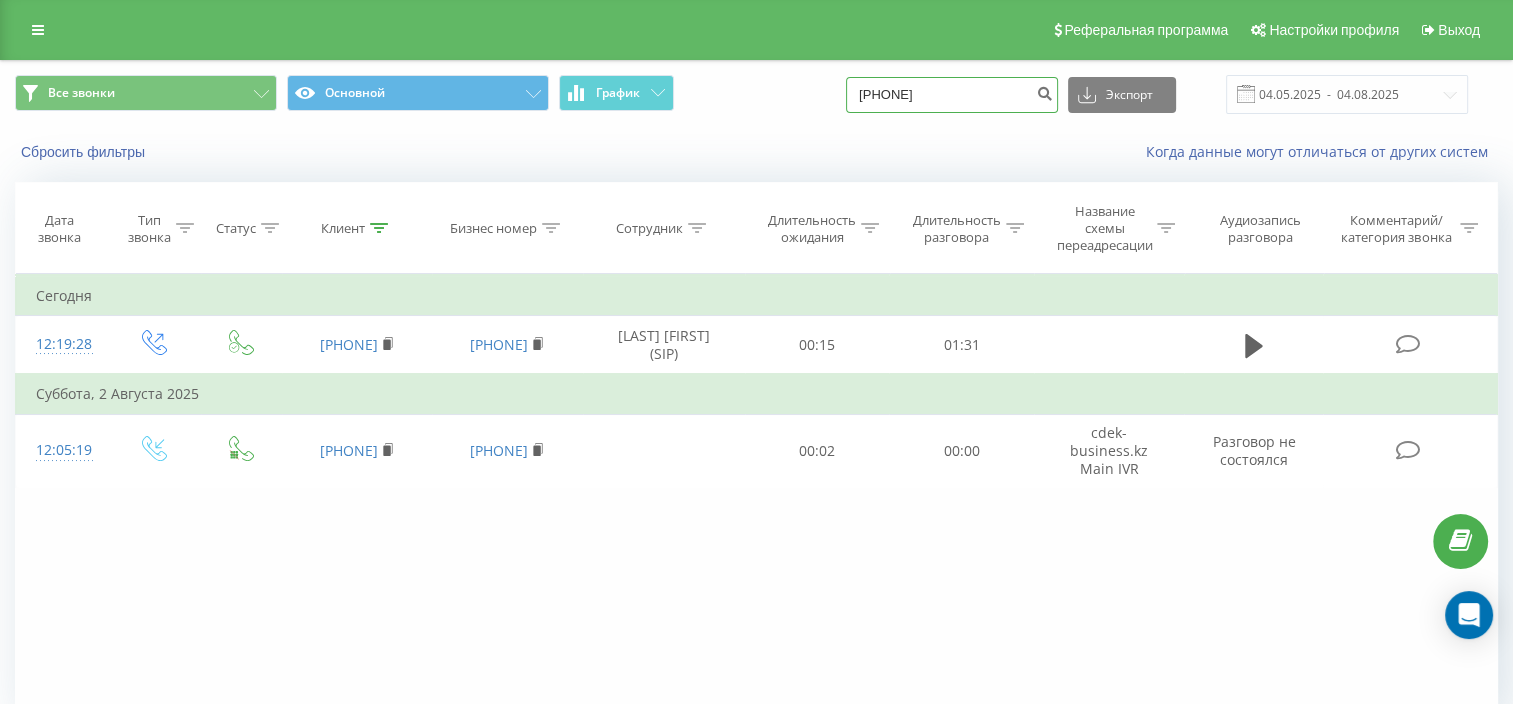 click on "[PHONE]" at bounding box center [952, 95] 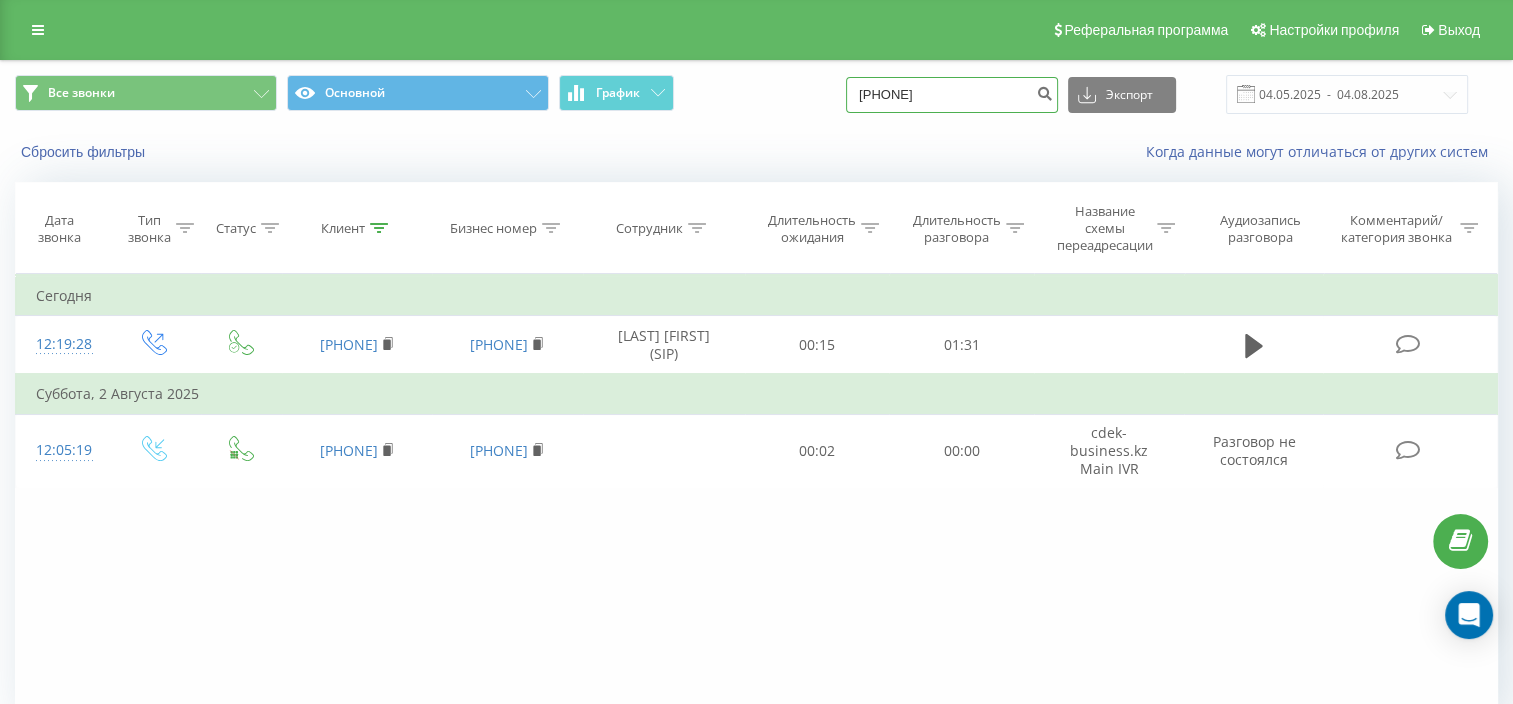type on "77083715946" 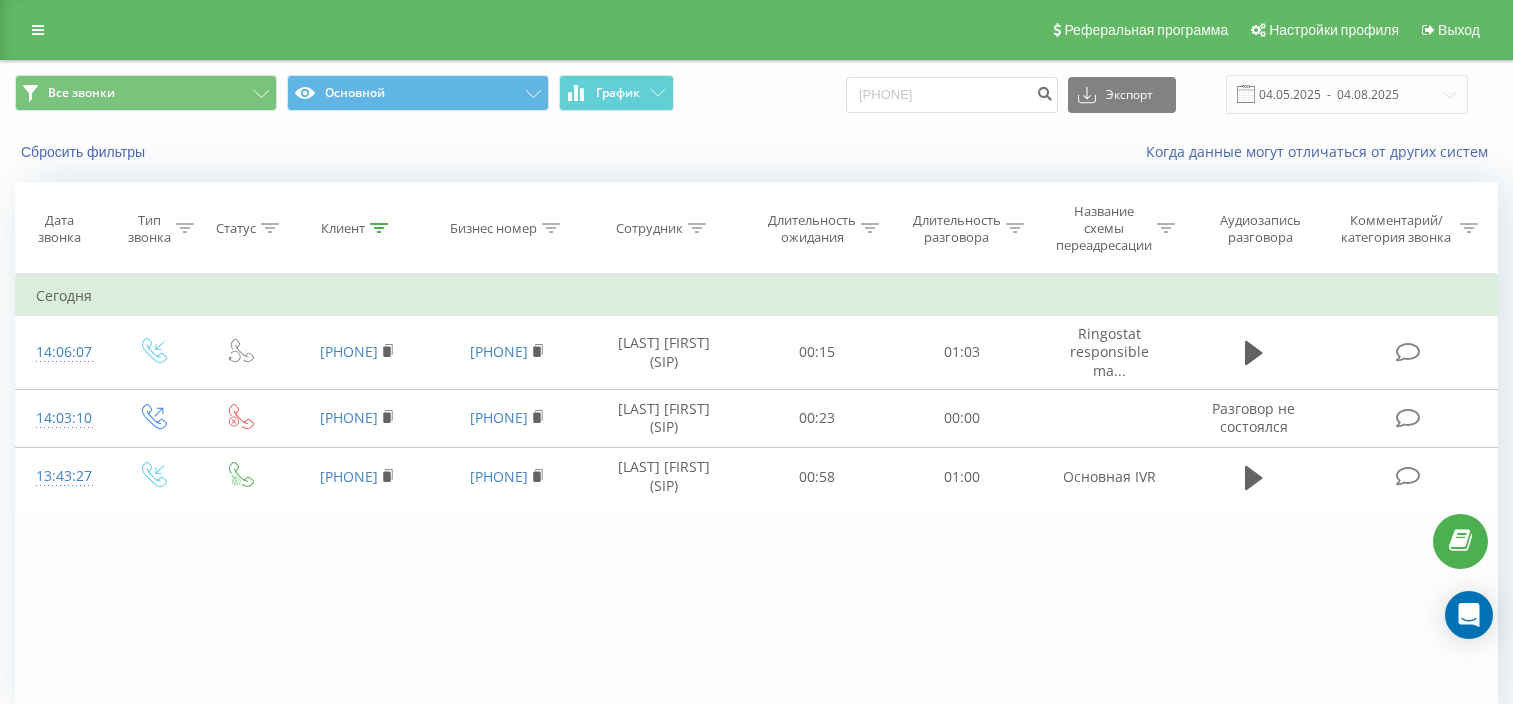scroll, scrollTop: 0, scrollLeft: 0, axis: both 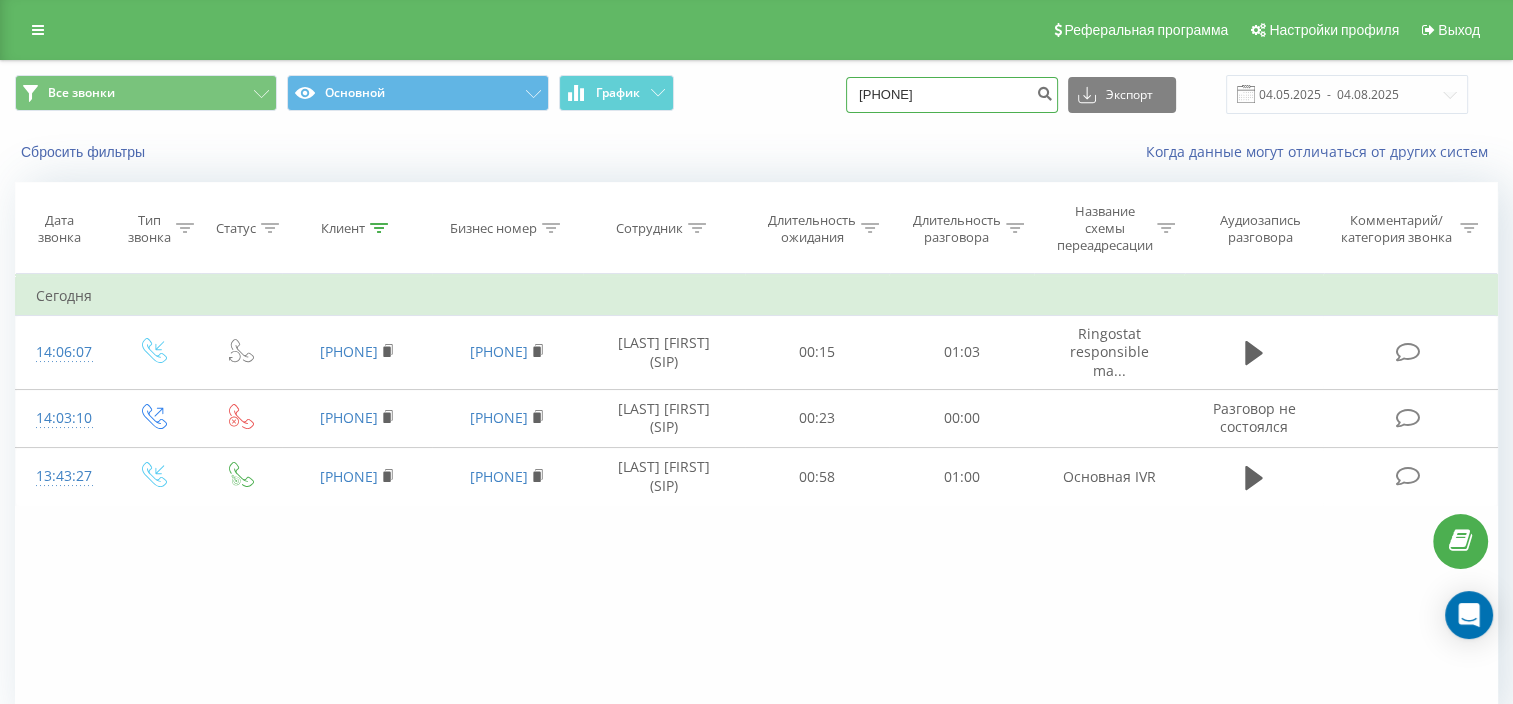 click on "77083715946" at bounding box center [952, 95] 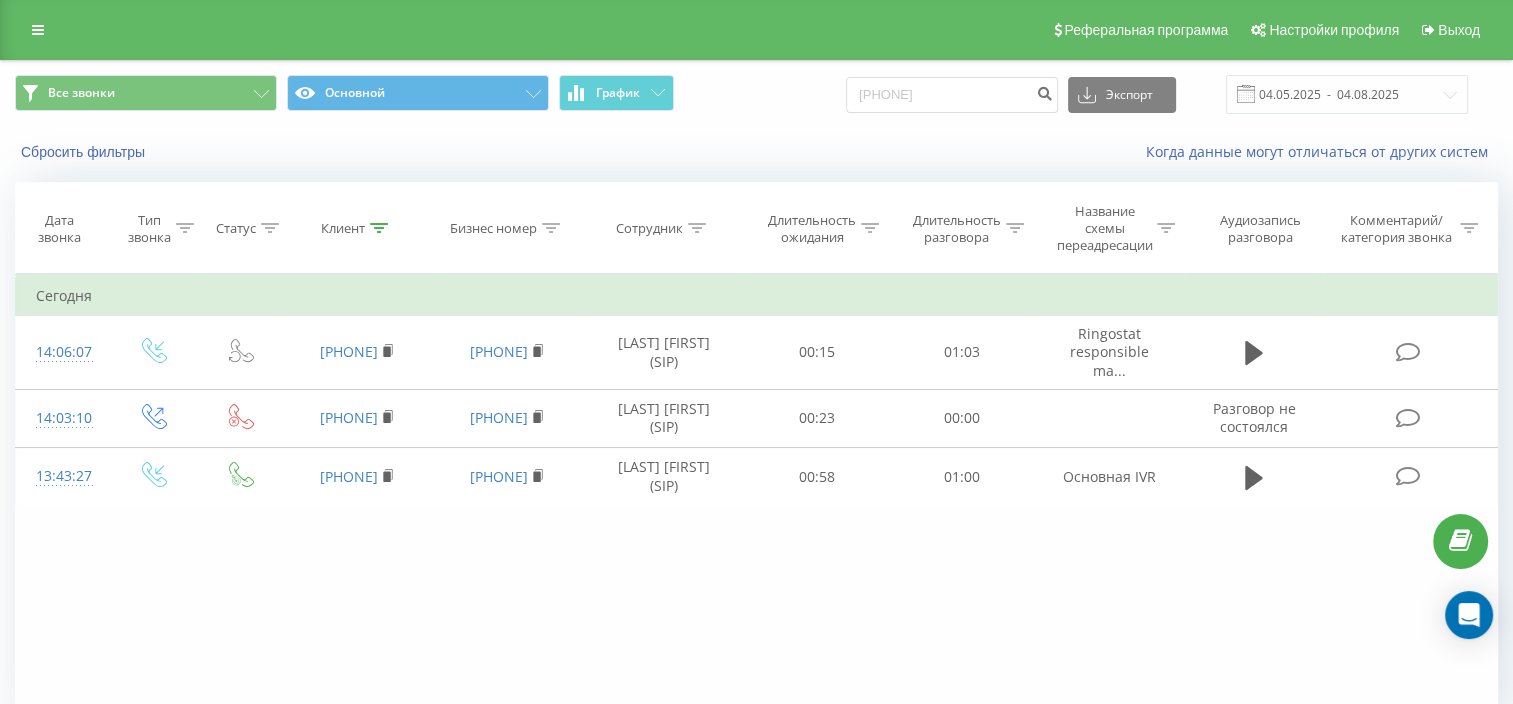 click on "Все звонки Основной График 77055837077 Экспорт .csv .xls .xlsx 04.05.2025  -  04.08.2025" at bounding box center (756, 94) 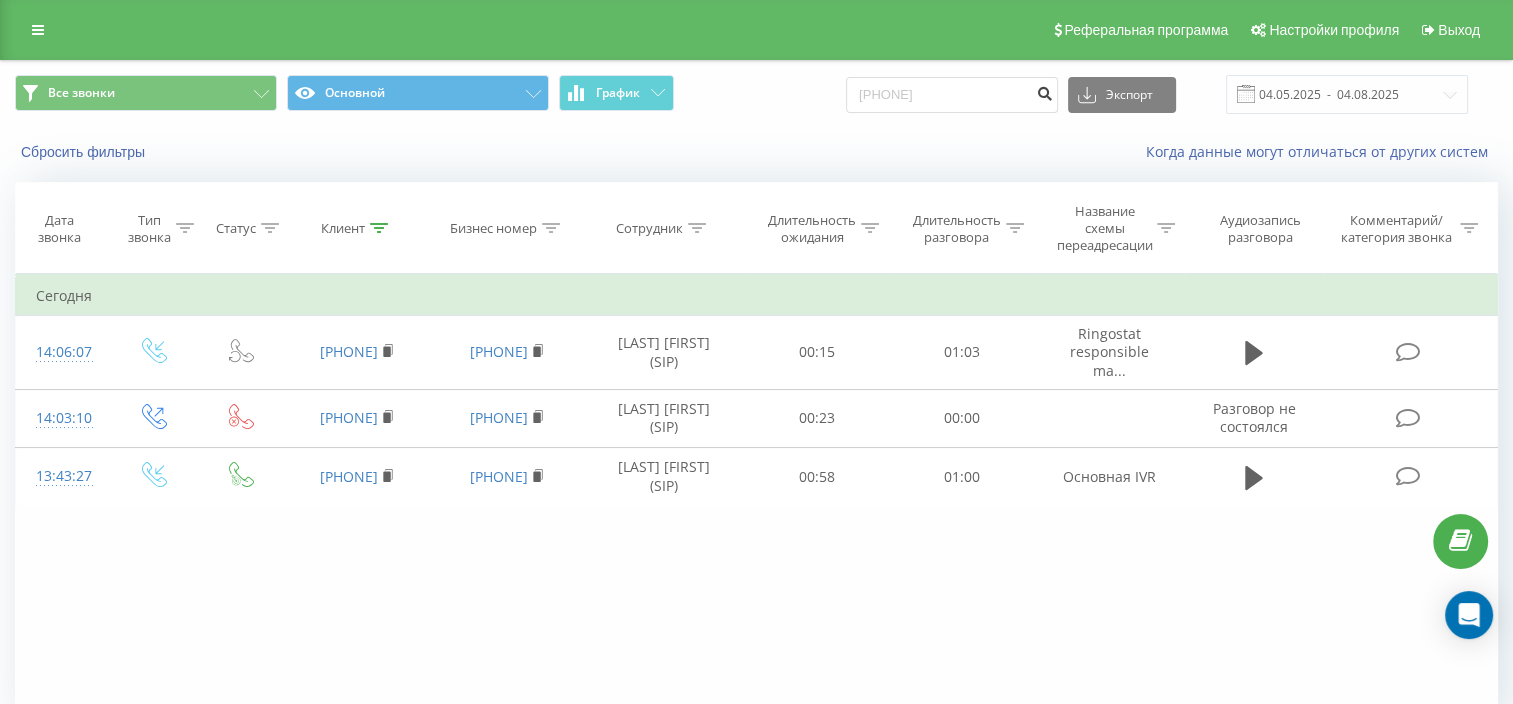 click at bounding box center [1044, 91] 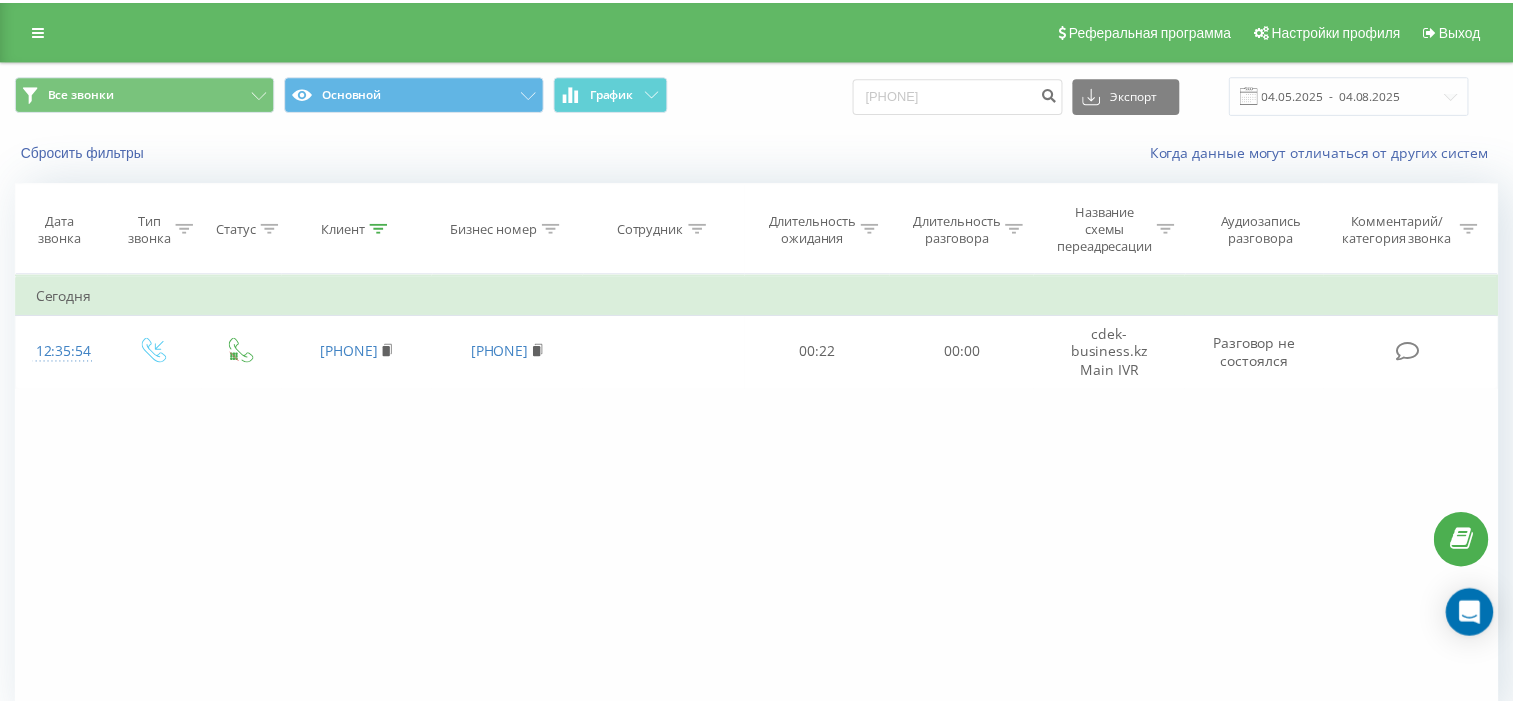 scroll, scrollTop: 0, scrollLeft: 0, axis: both 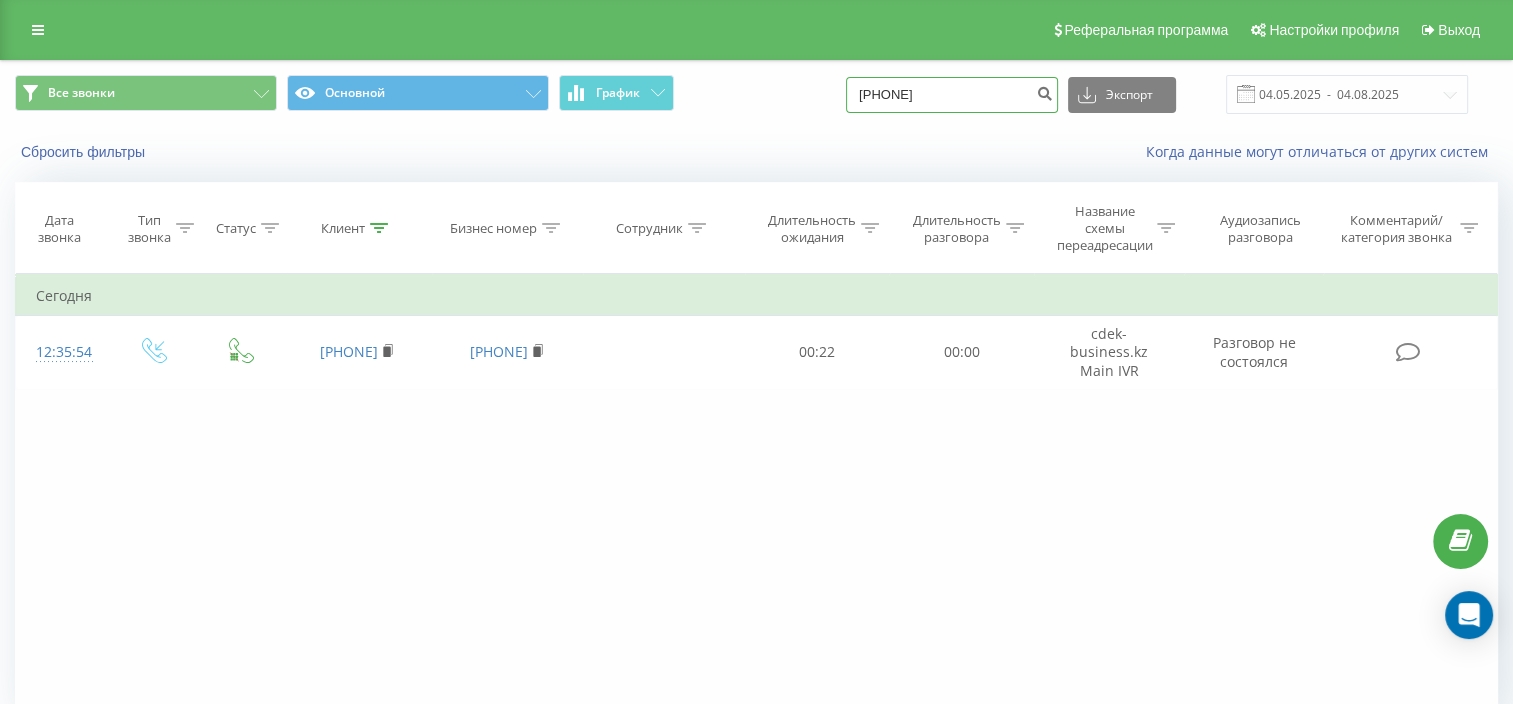 click on "77055837077" at bounding box center [952, 95] 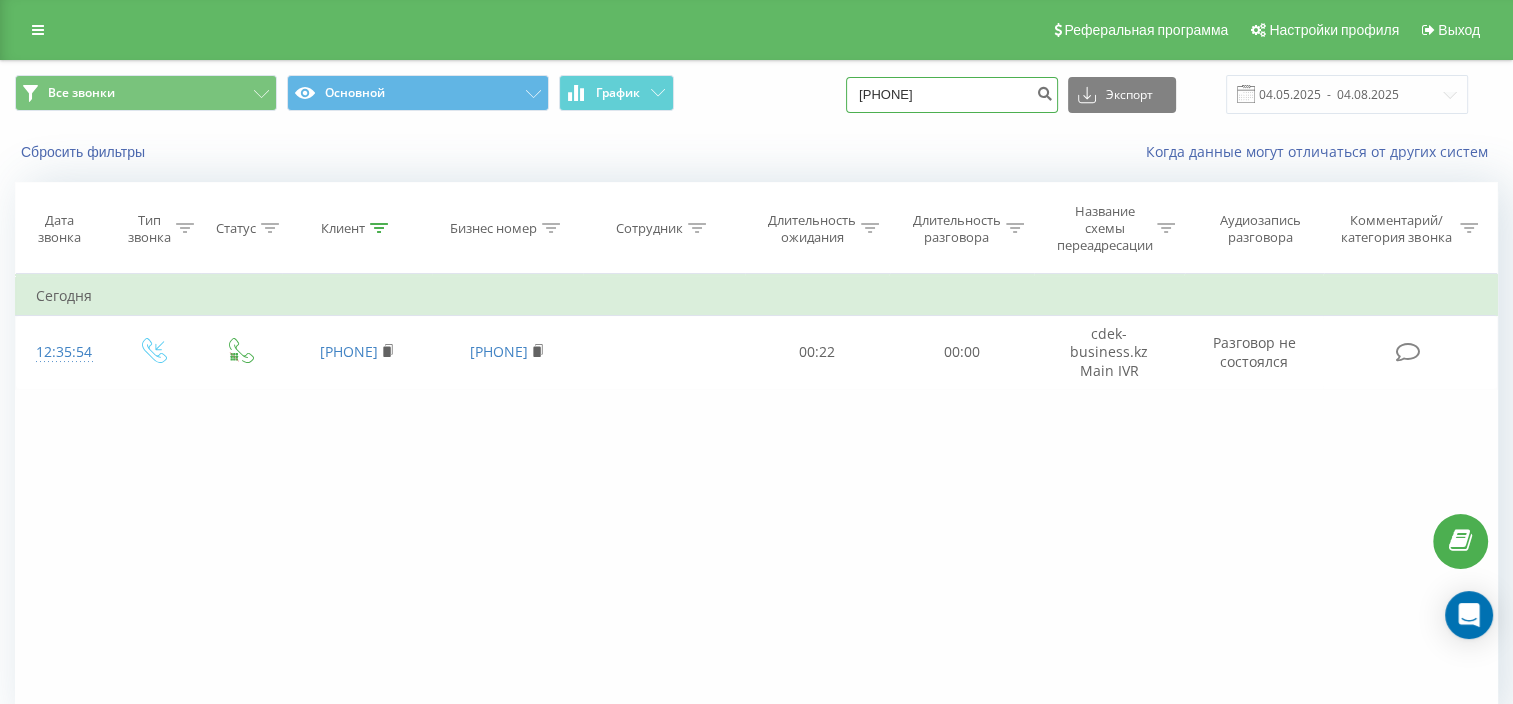 type on "[PHONE]" 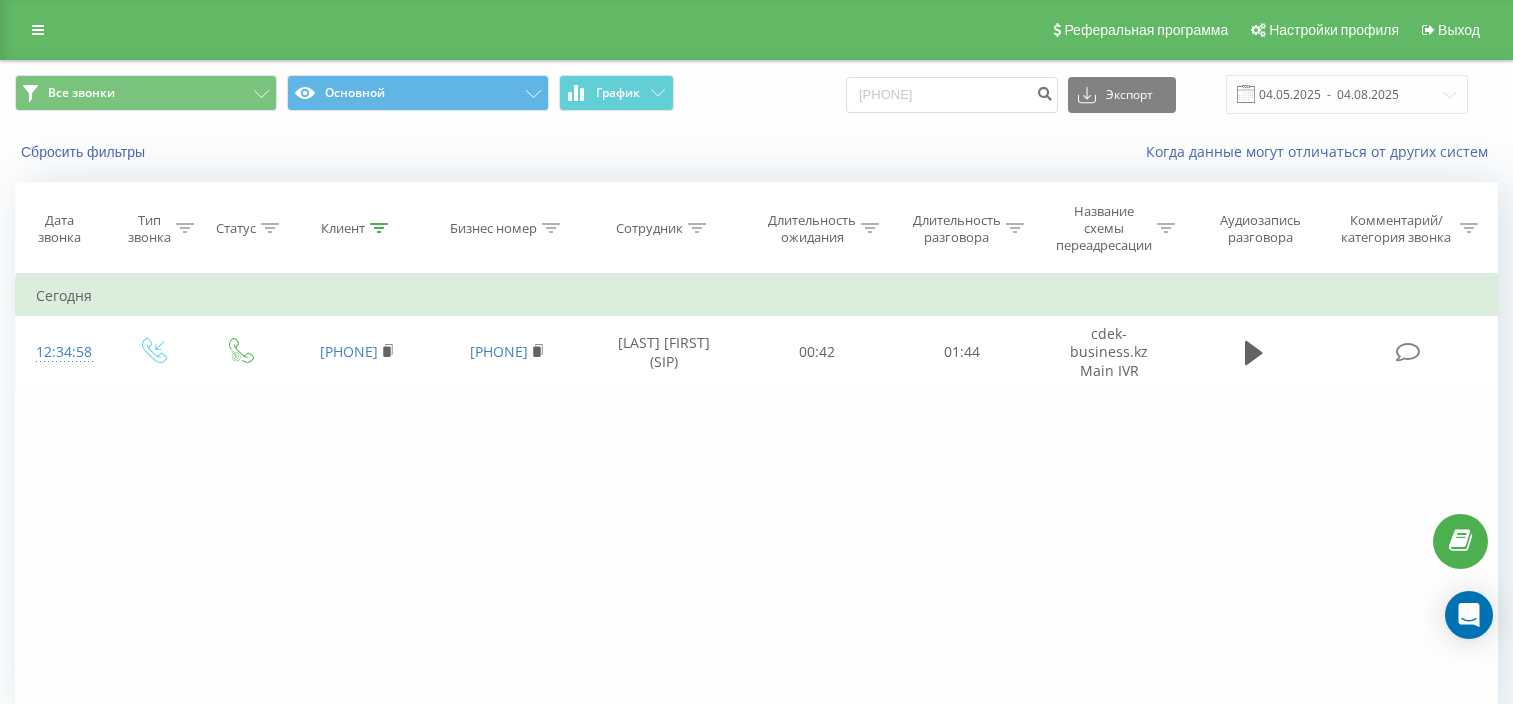 scroll, scrollTop: 0, scrollLeft: 0, axis: both 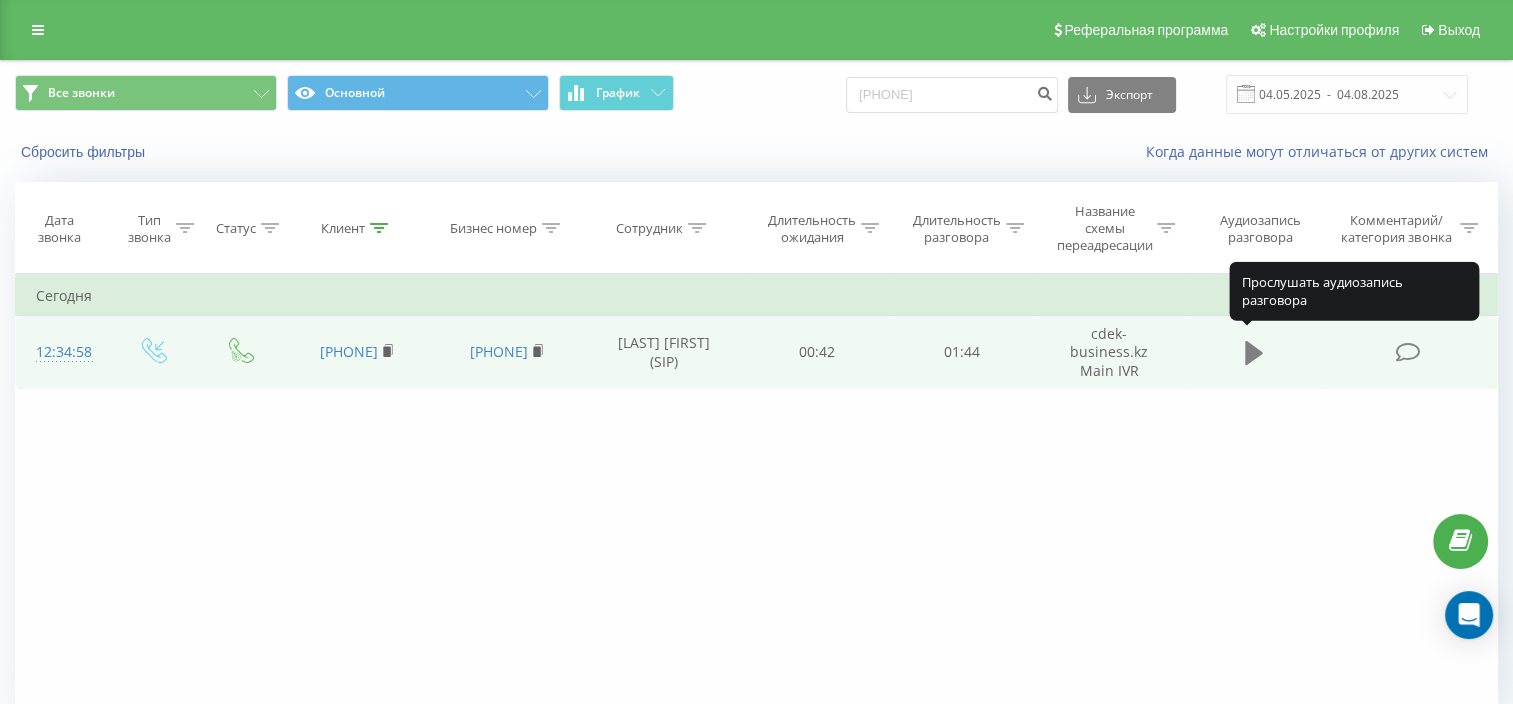 click 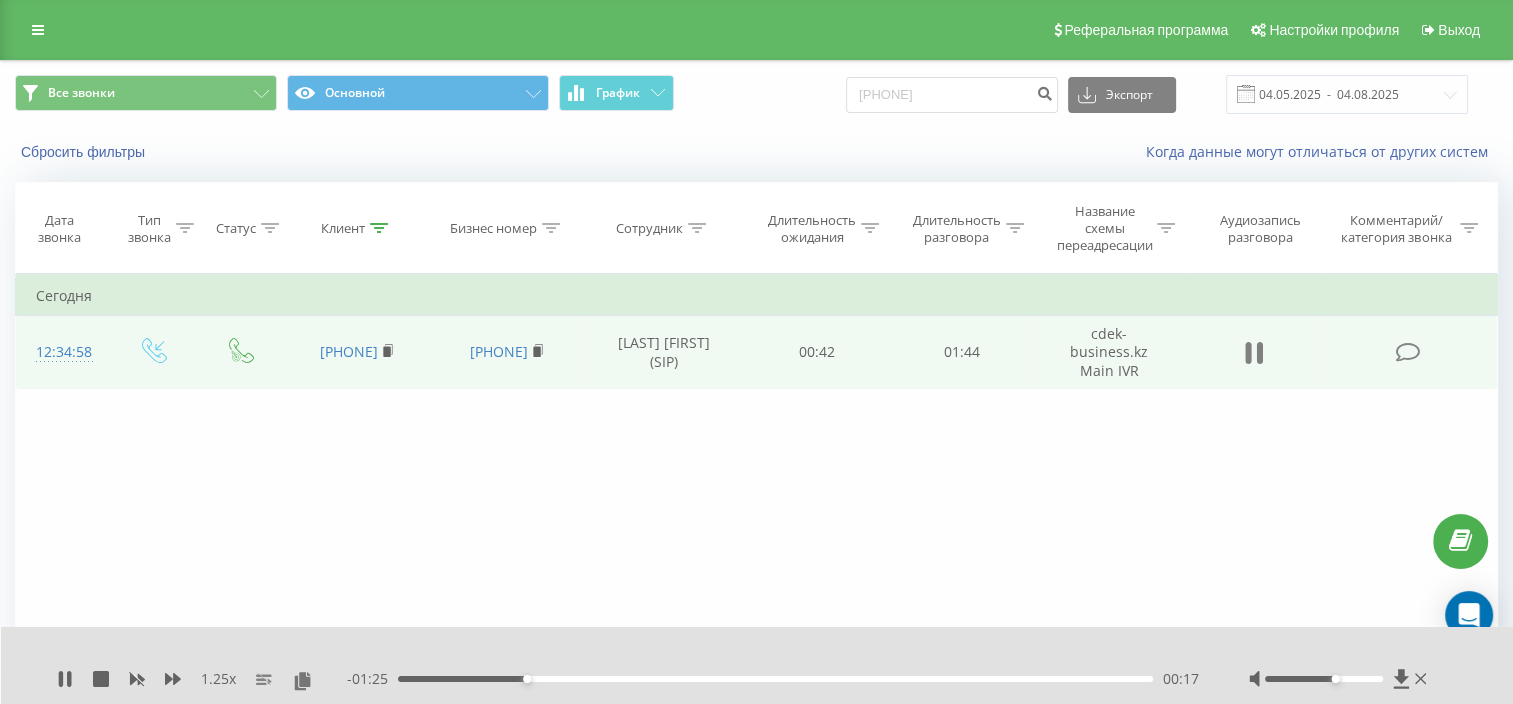 click 